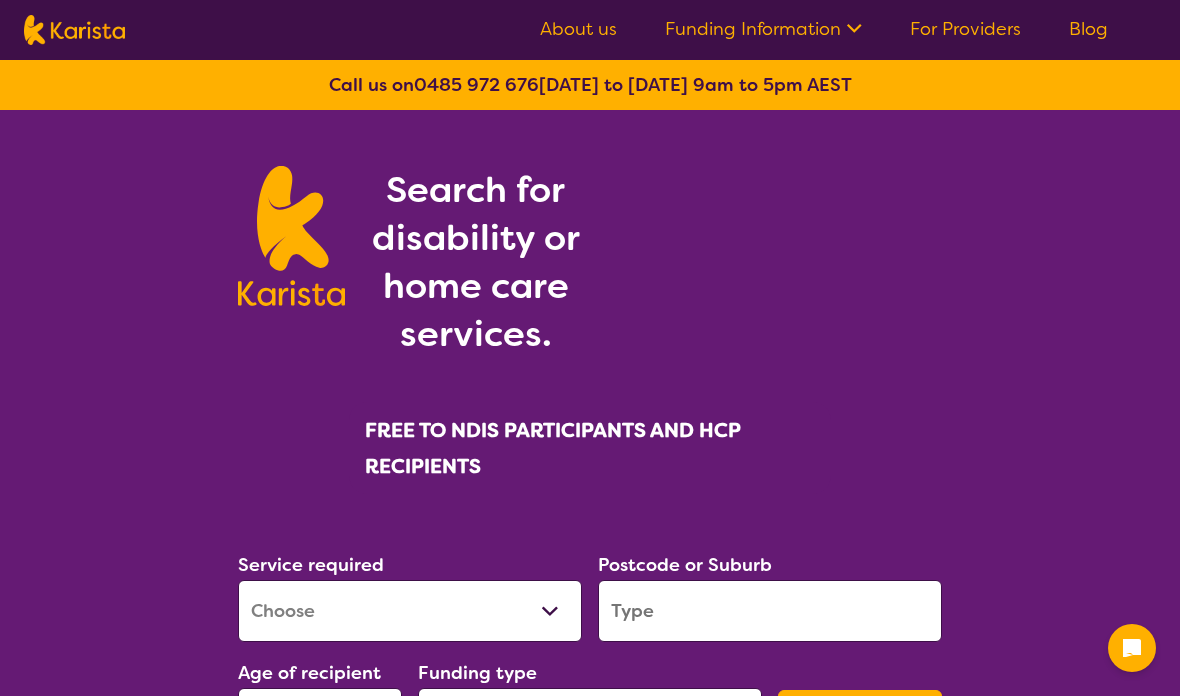 scroll, scrollTop: 0, scrollLeft: 0, axis: both 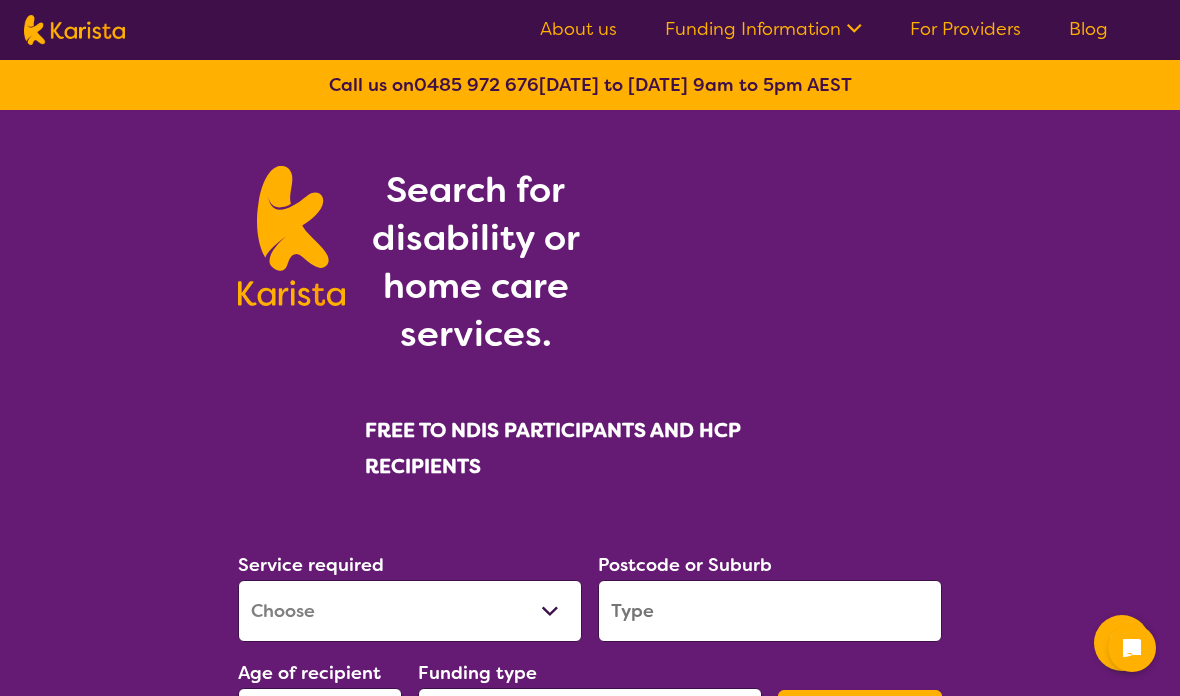 click on "Search for disability or home care services." at bounding box center [590, 262] 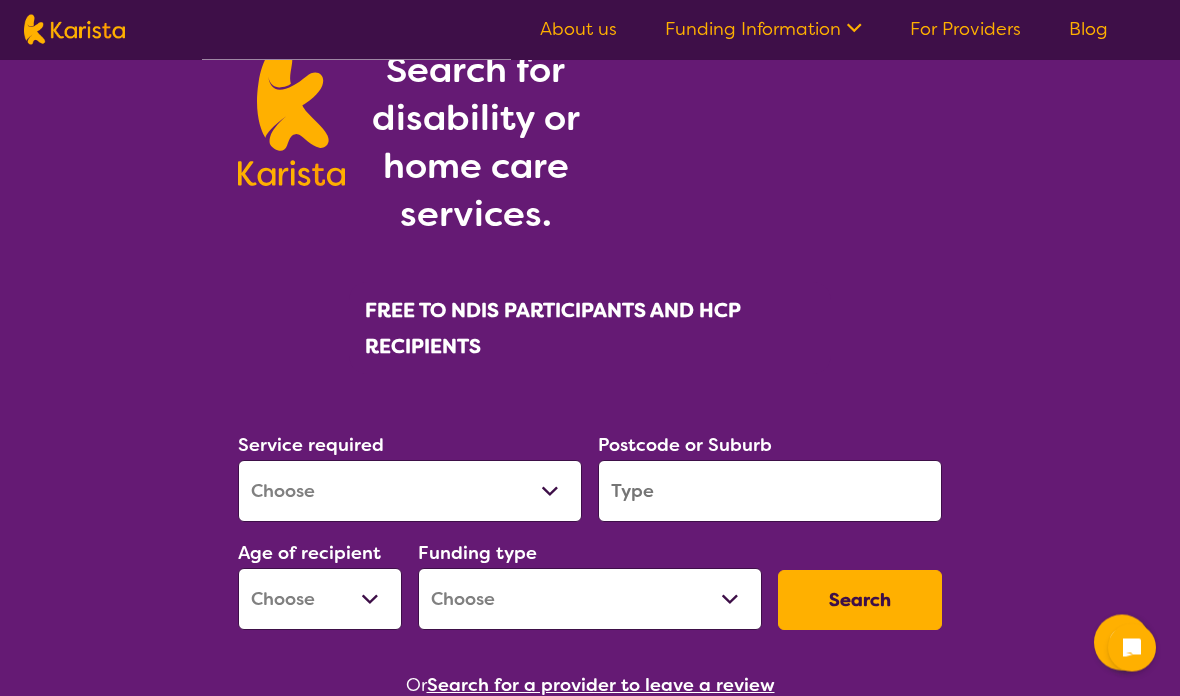 click on "Allied Health Assistant Assessment ([MEDICAL_DATA] or [MEDICAL_DATA]) Behaviour support Counselling Dietitian Domestic and home help Employment Support Exercise physiology Home Care Package Provider Key Worker NDIS Plan management NDIS Support Coordination Nursing services [MEDICAL_DATA] Personal care Physiotherapy [MEDICAL_DATA] Psychology Psychosocial Recovery Coach Respite [MEDICAL_DATA] Support worker Supported accommodation" at bounding box center (410, 492) 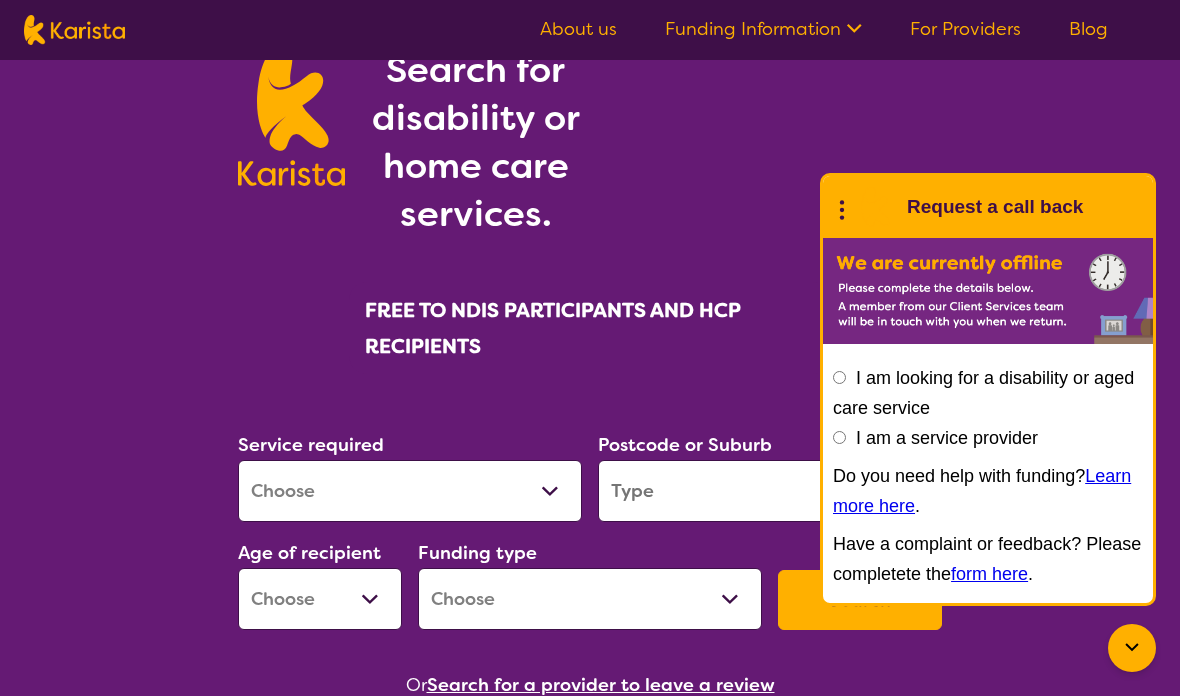 select on "Dietitian" 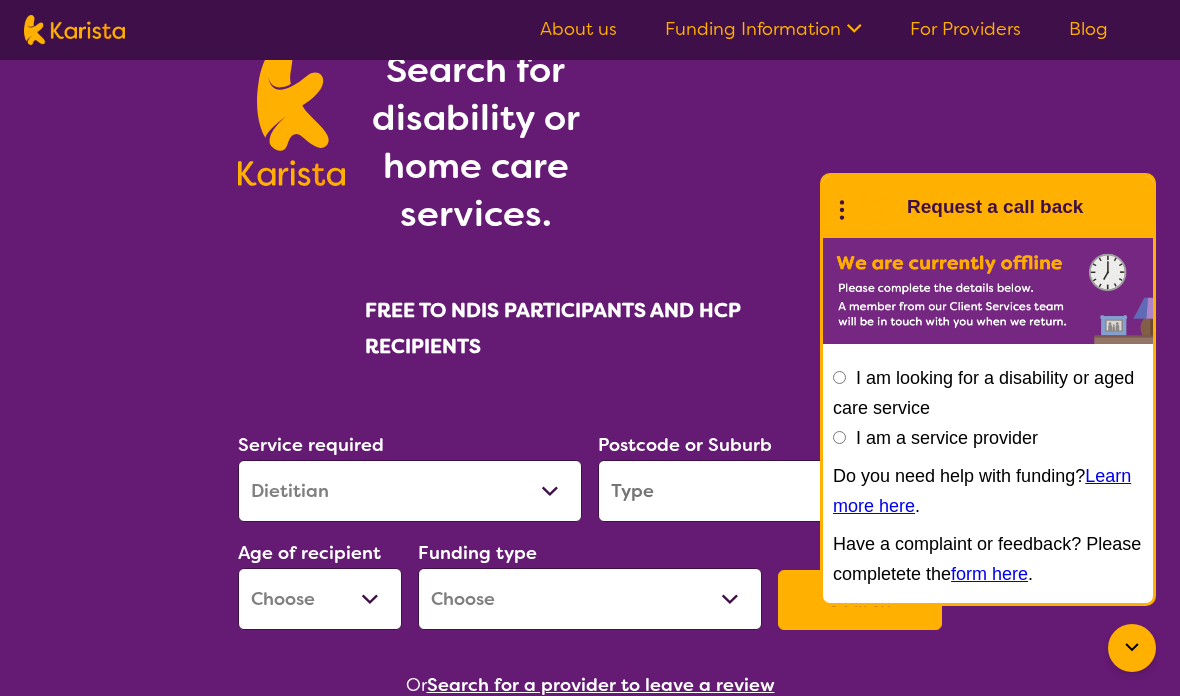 click at bounding box center (770, 491) 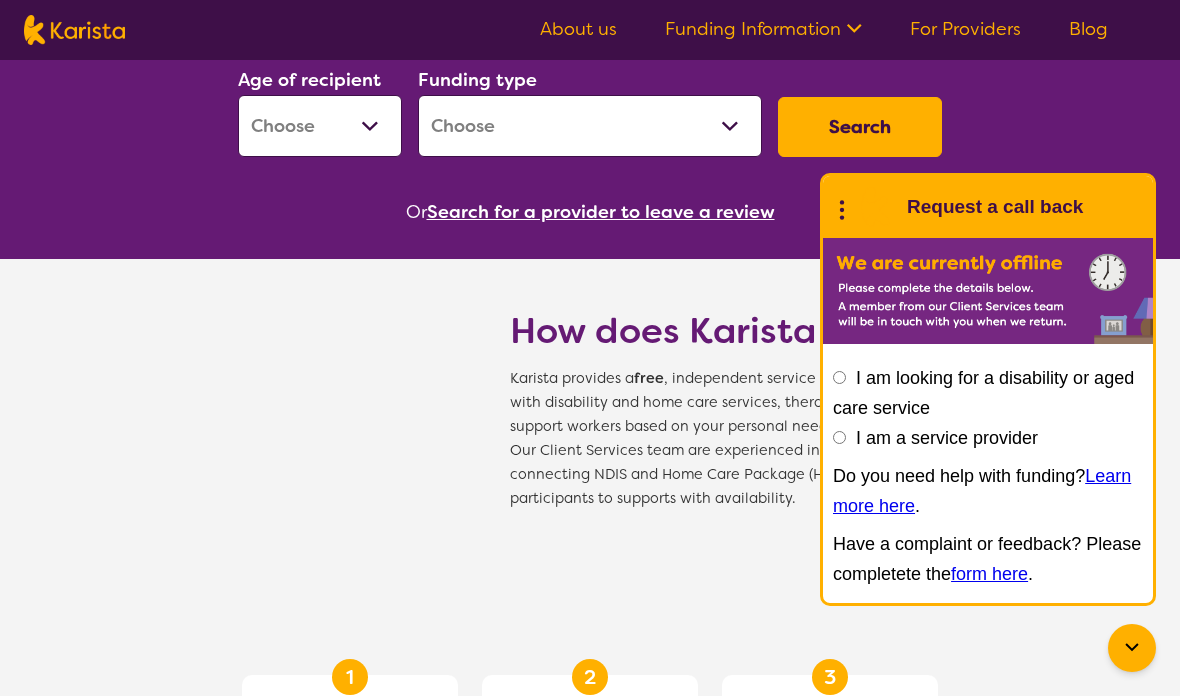 click 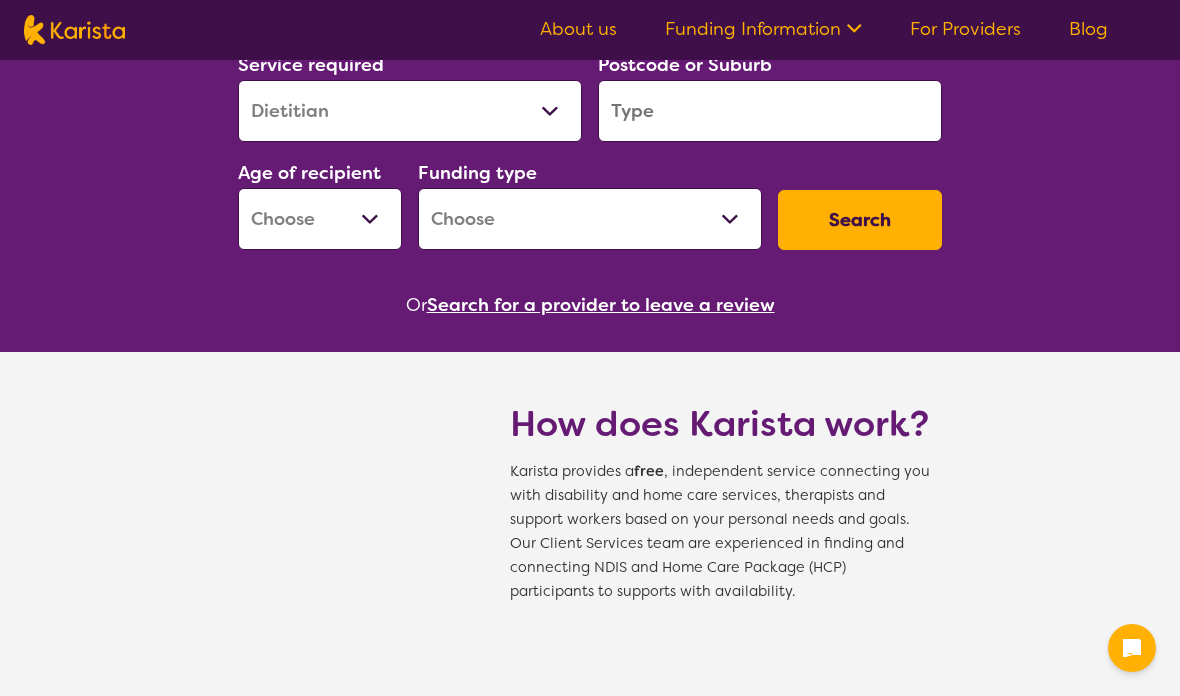 scroll, scrollTop: 438, scrollLeft: 0, axis: vertical 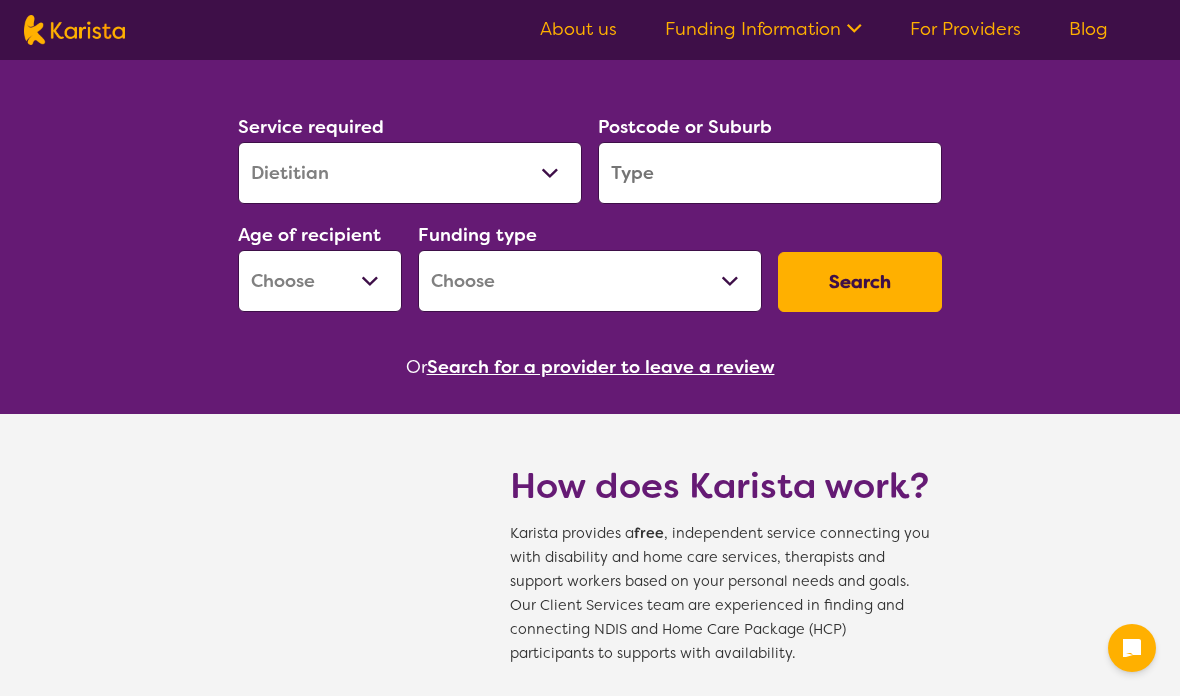 click on "Home Care Package (HCP) National Disability Insurance Scheme (NDIS) I don't know" at bounding box center (590, 281) 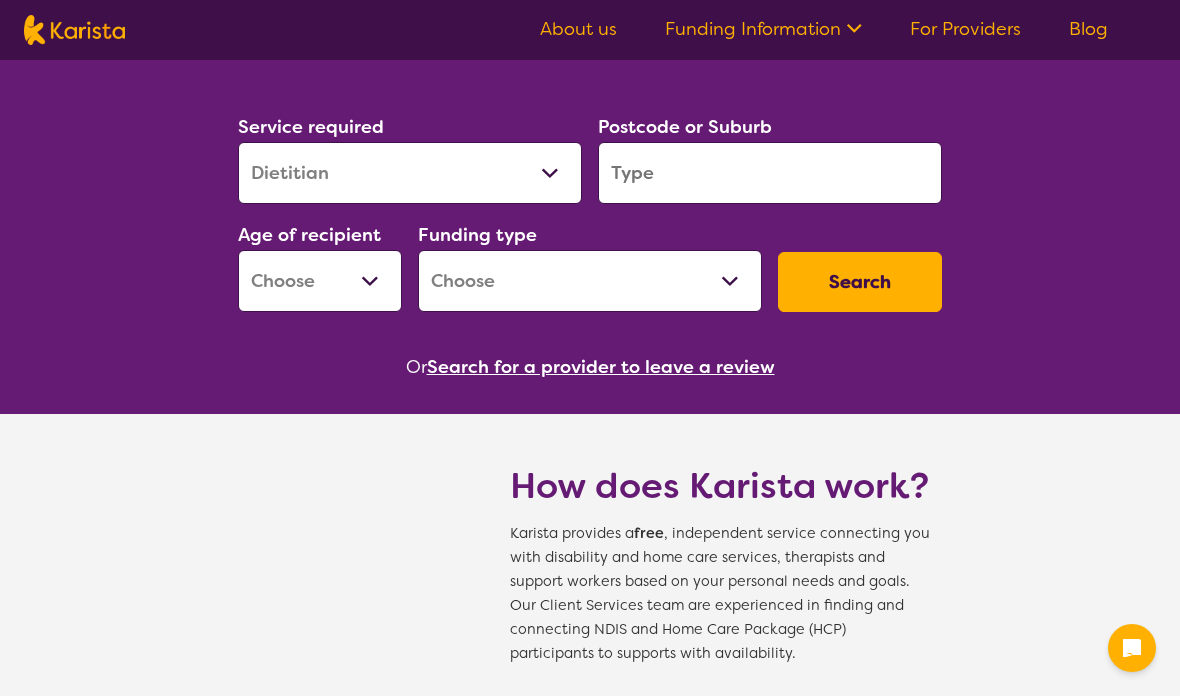 select on "NDIS" 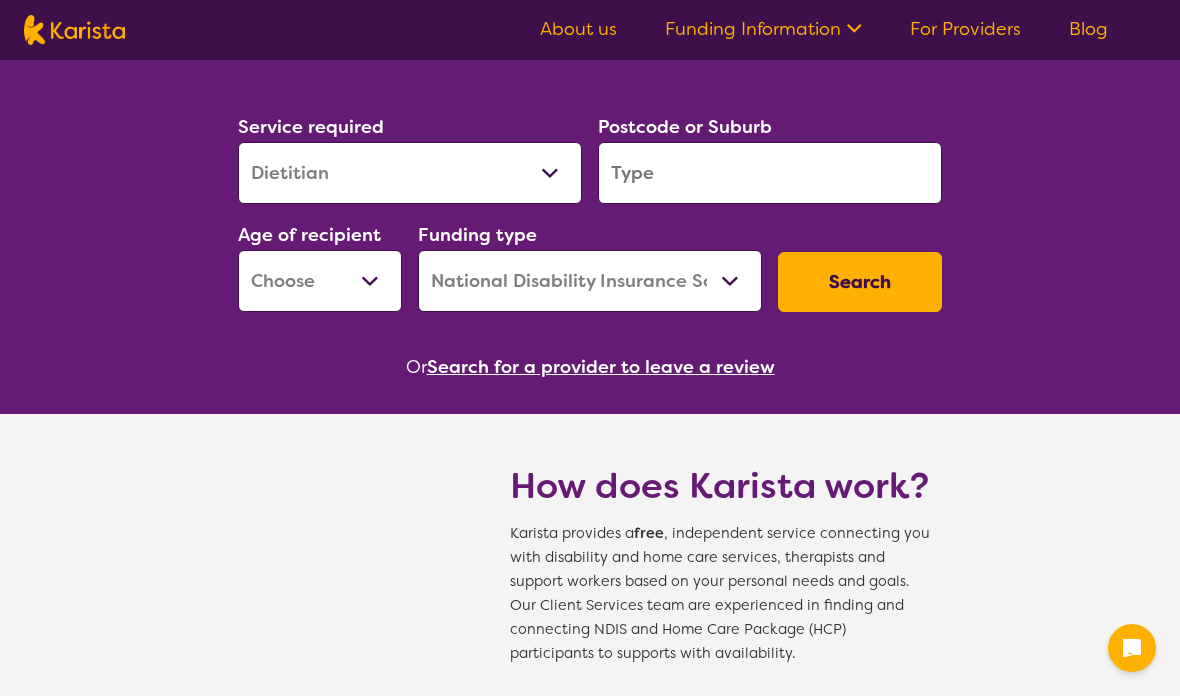 click at bounding box center [770, 173] 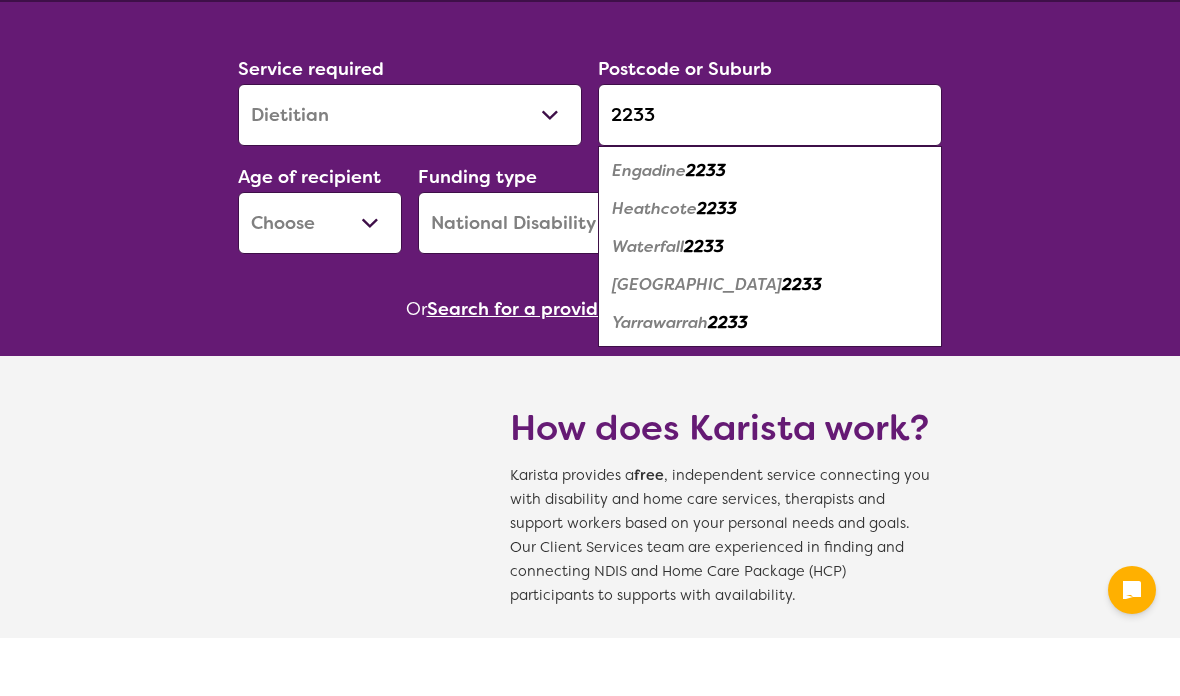 scroll, scrollTop: 496, scrollLeft: 0, axis: vertical 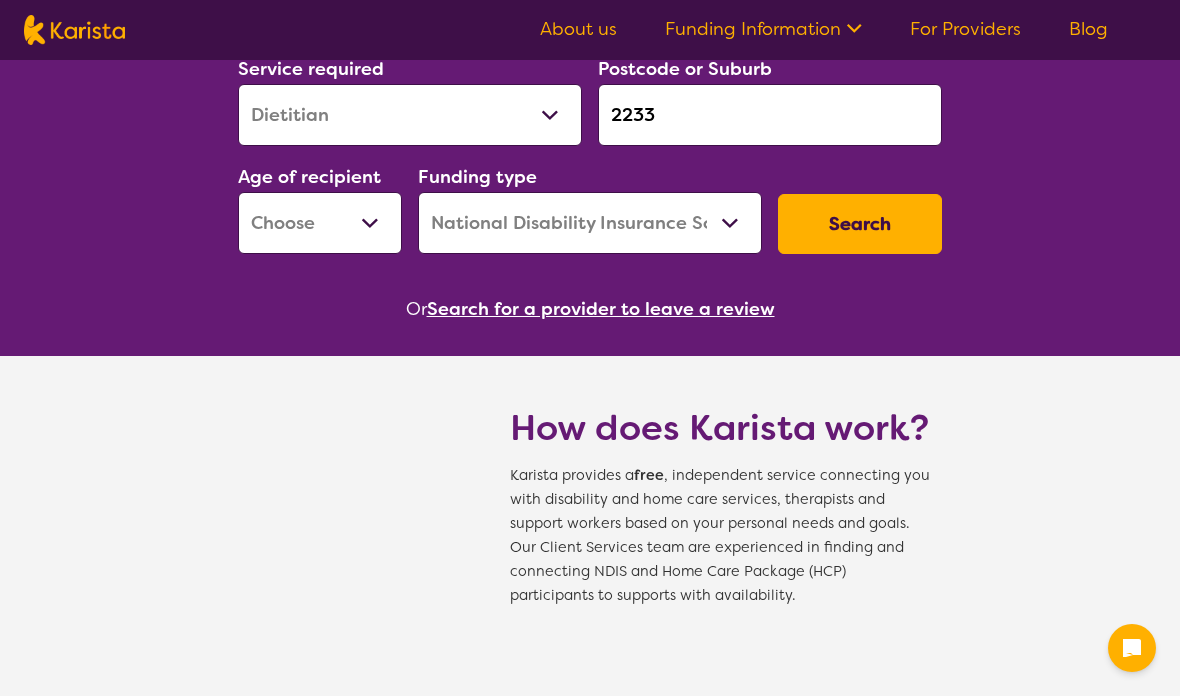 type on "2233" 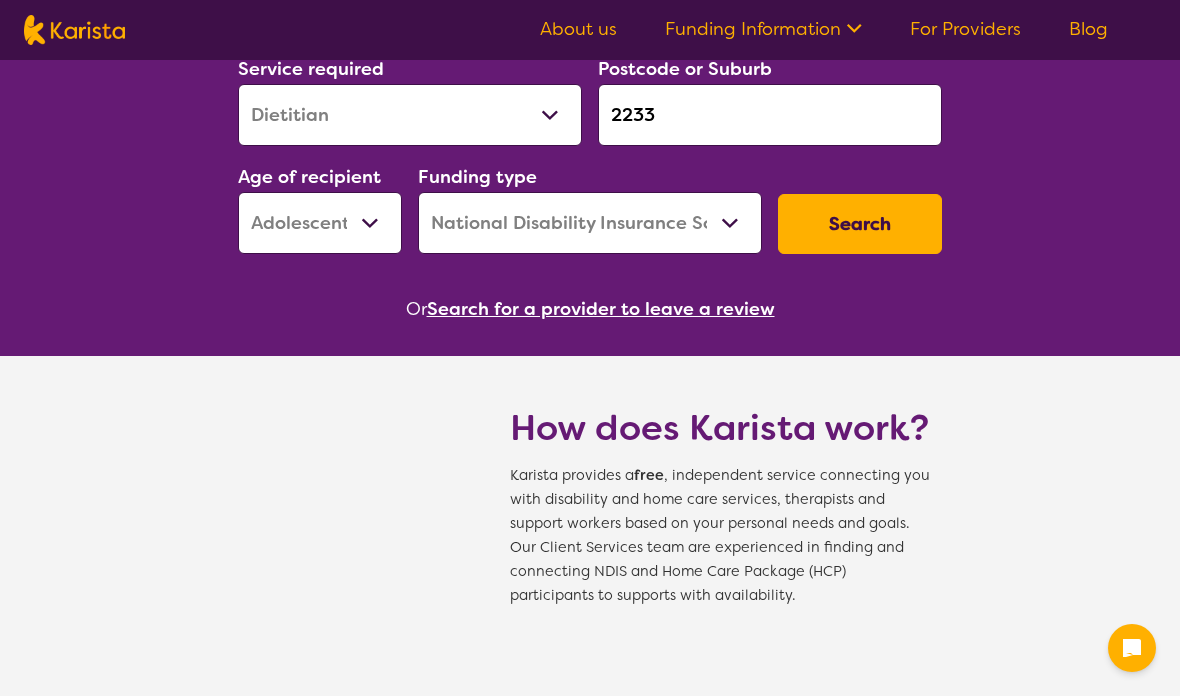 click on "Search" at bounding box center [860, 224] 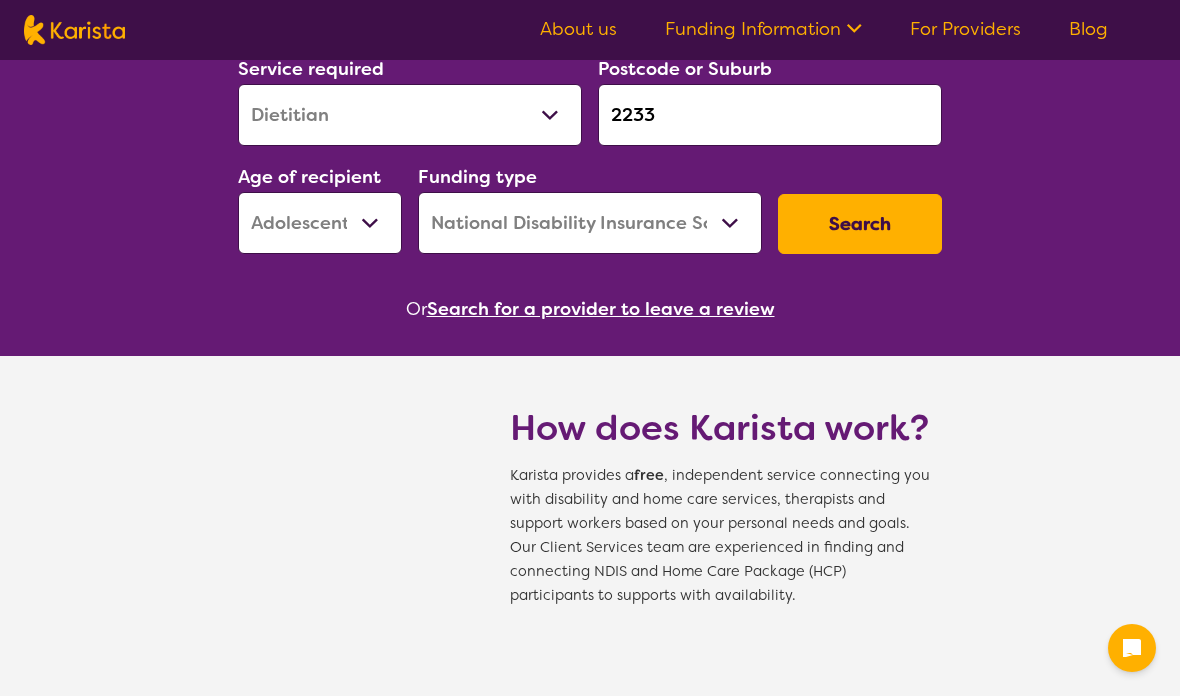 scroll, scrollTop: 0, scrollLeft: 0, axis: both 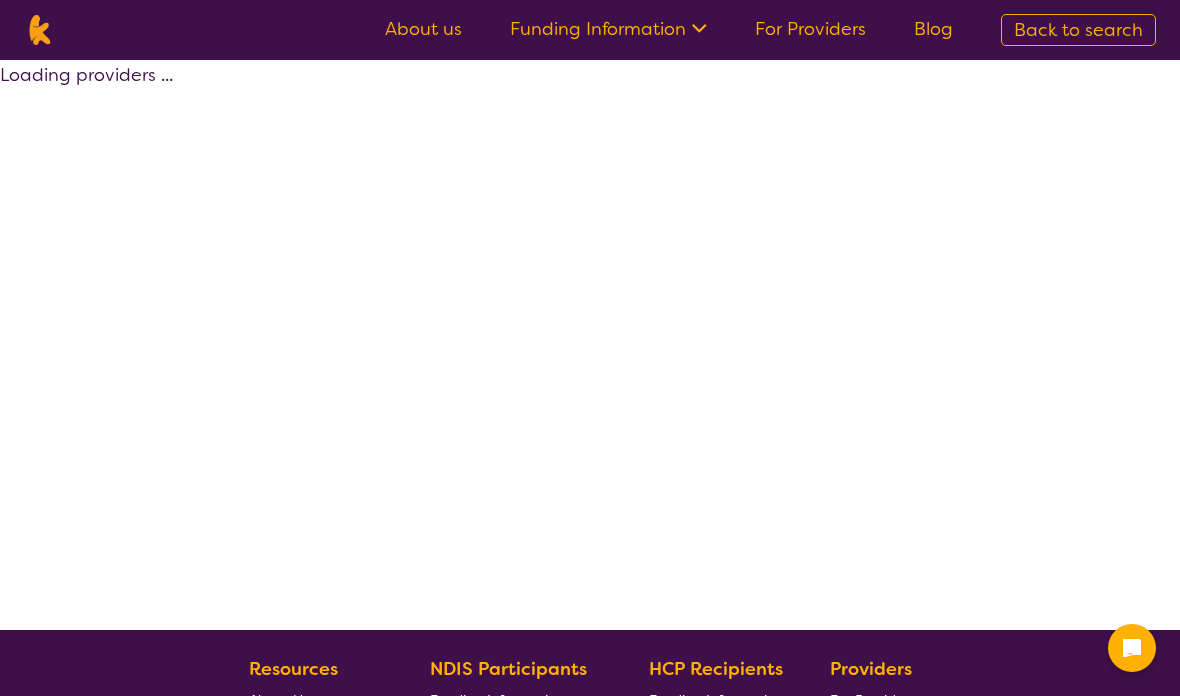 select on "by_score" 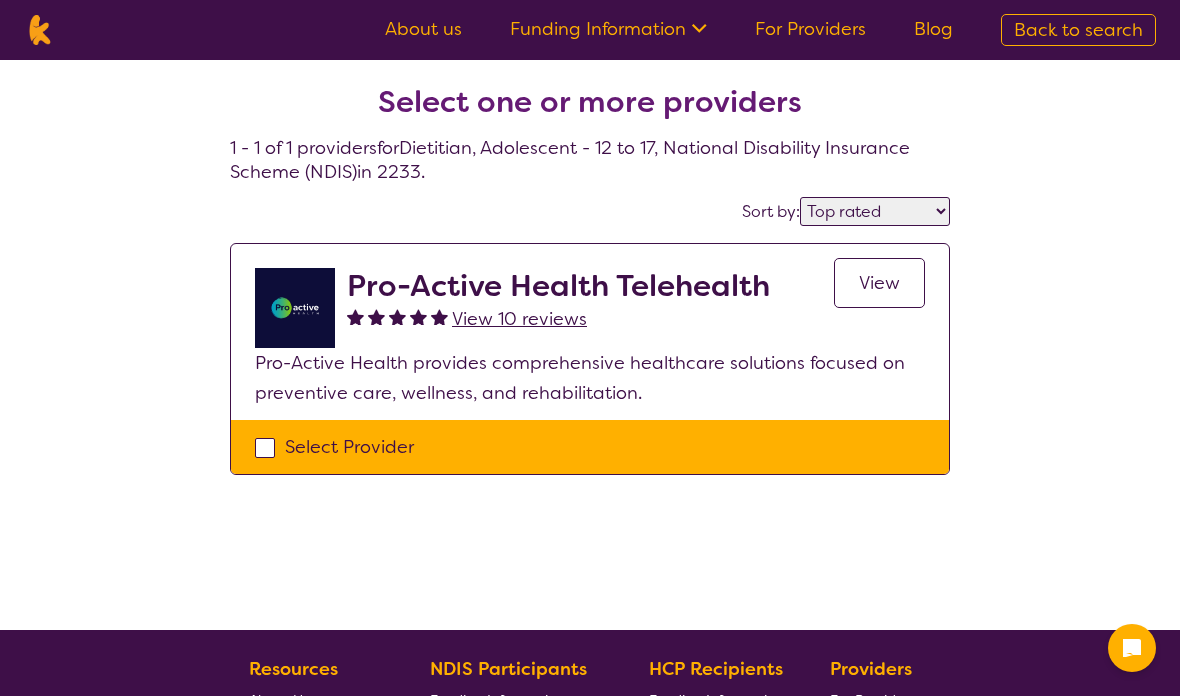 click on "View   10   reviews" at bounding box center (519, 319) 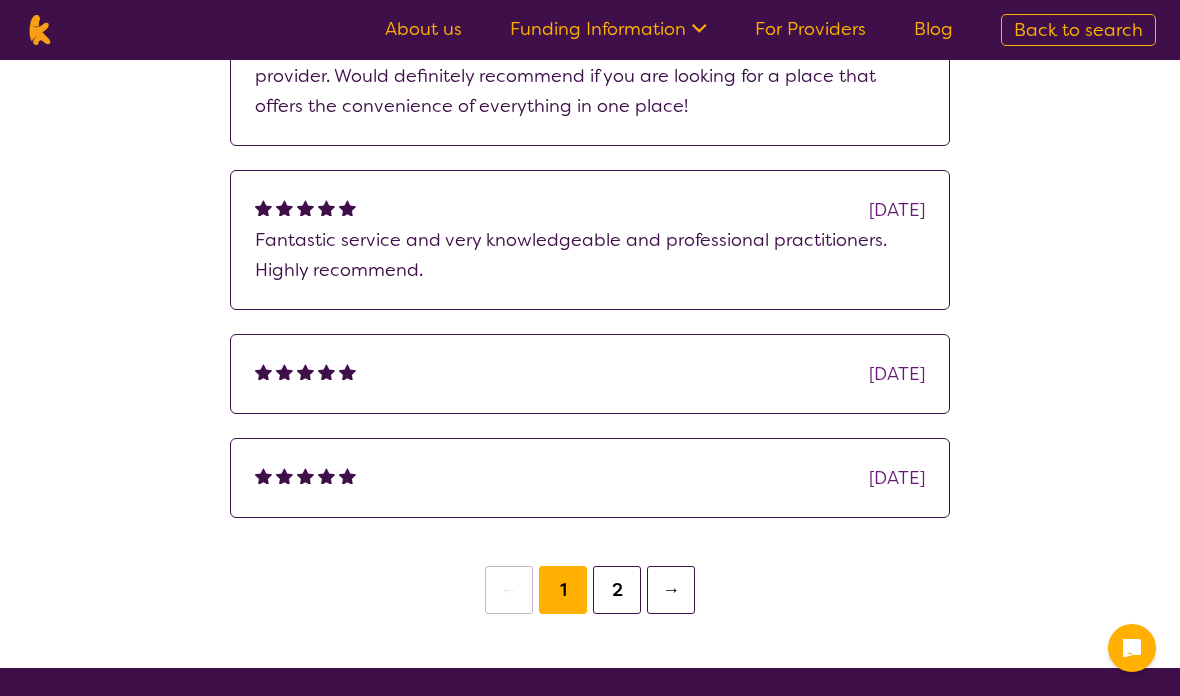 click on "2" at bounding box center [617, 590] 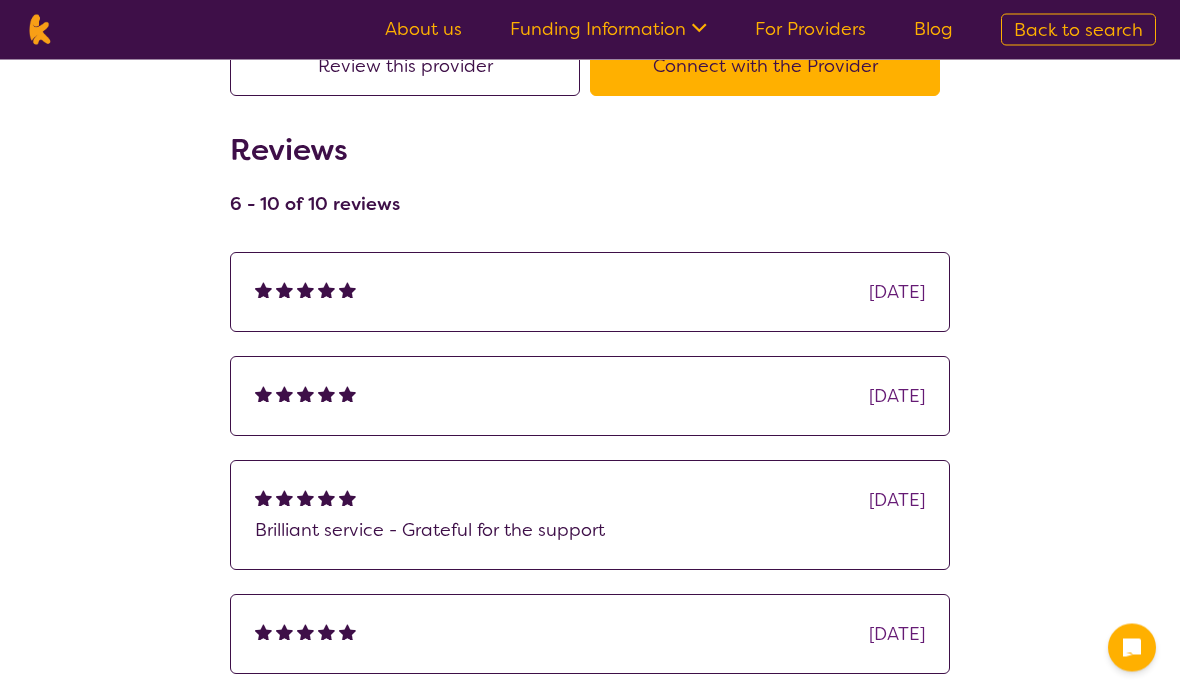 scroll, scrollTop: 0, scrollLeft: 0, axis: both 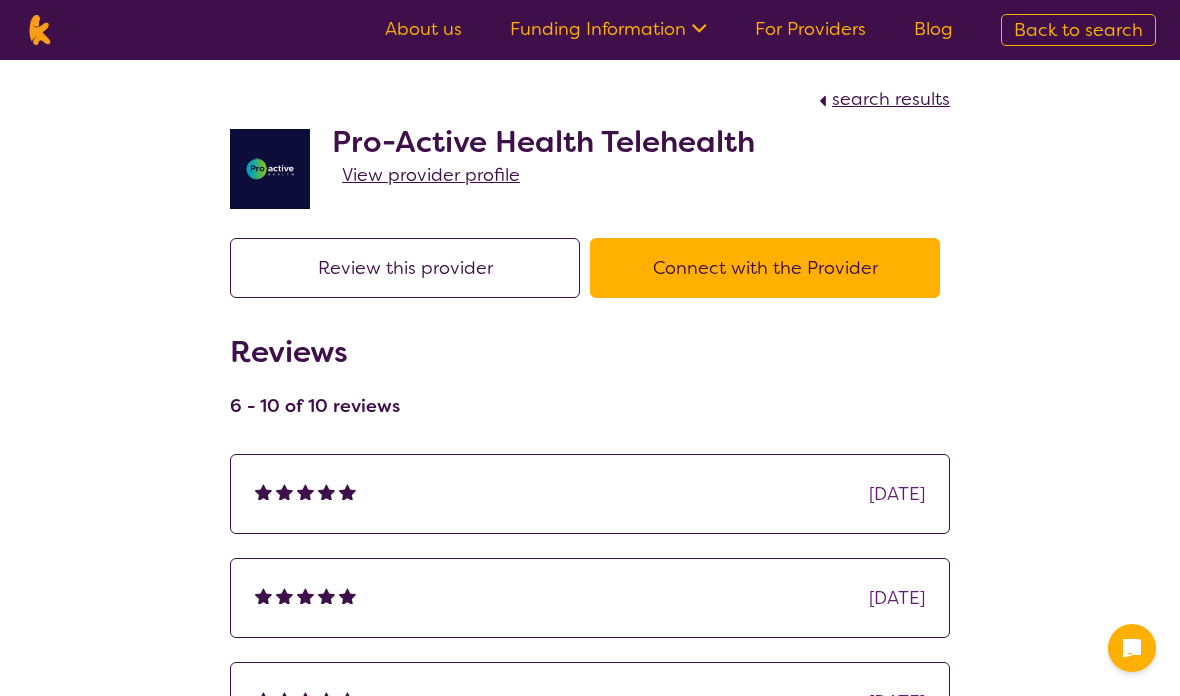 click on "View provider profile" at bounding box center [431, 175] 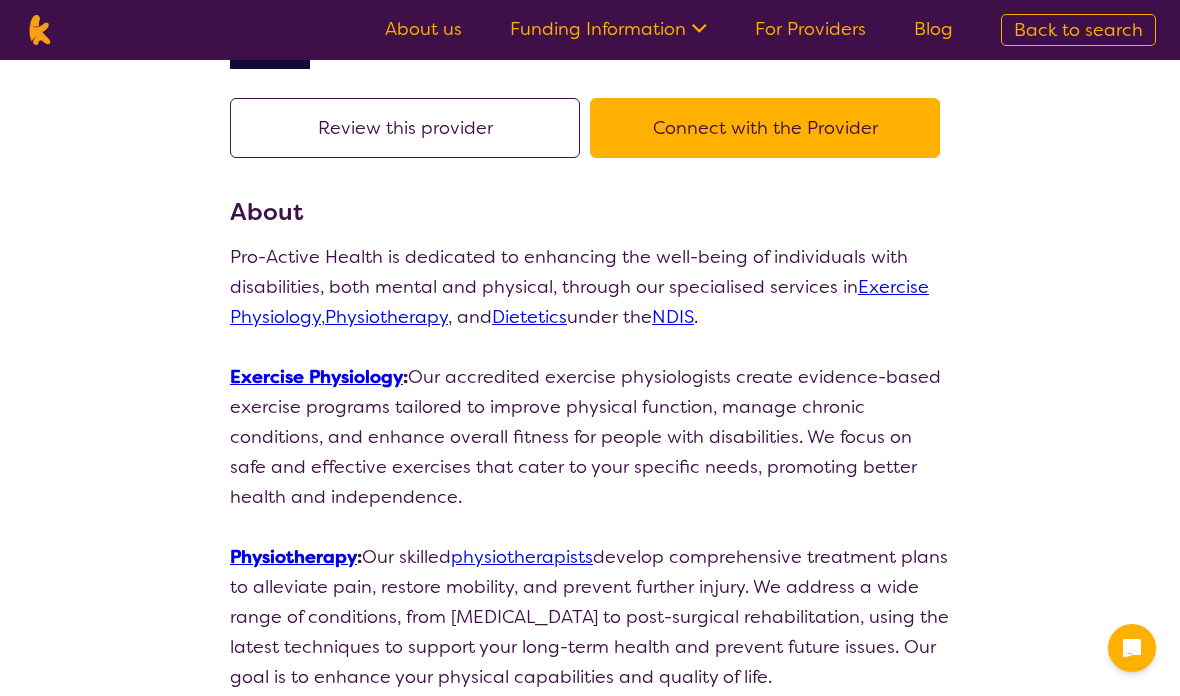scroll, scrollTop: 0, scrollLeft: 0, axis: both 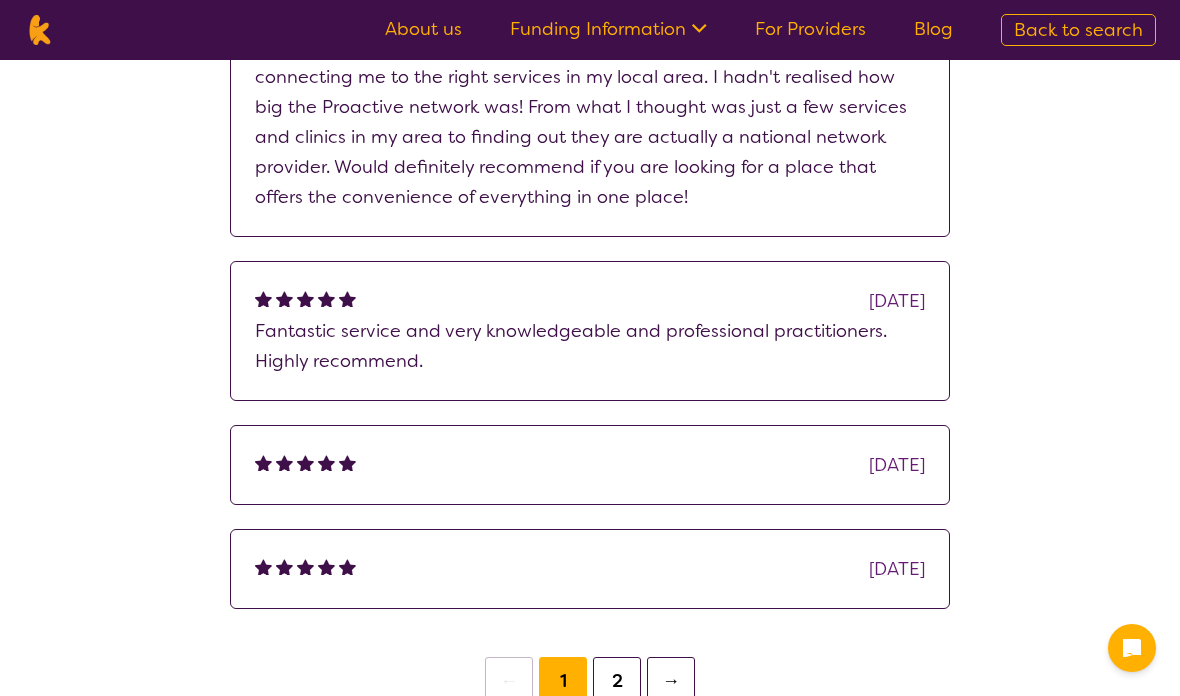 click on "Fantastic service and very knowledgeable and professional practitioners. Highly recommend." at bounding box center (590, 346) 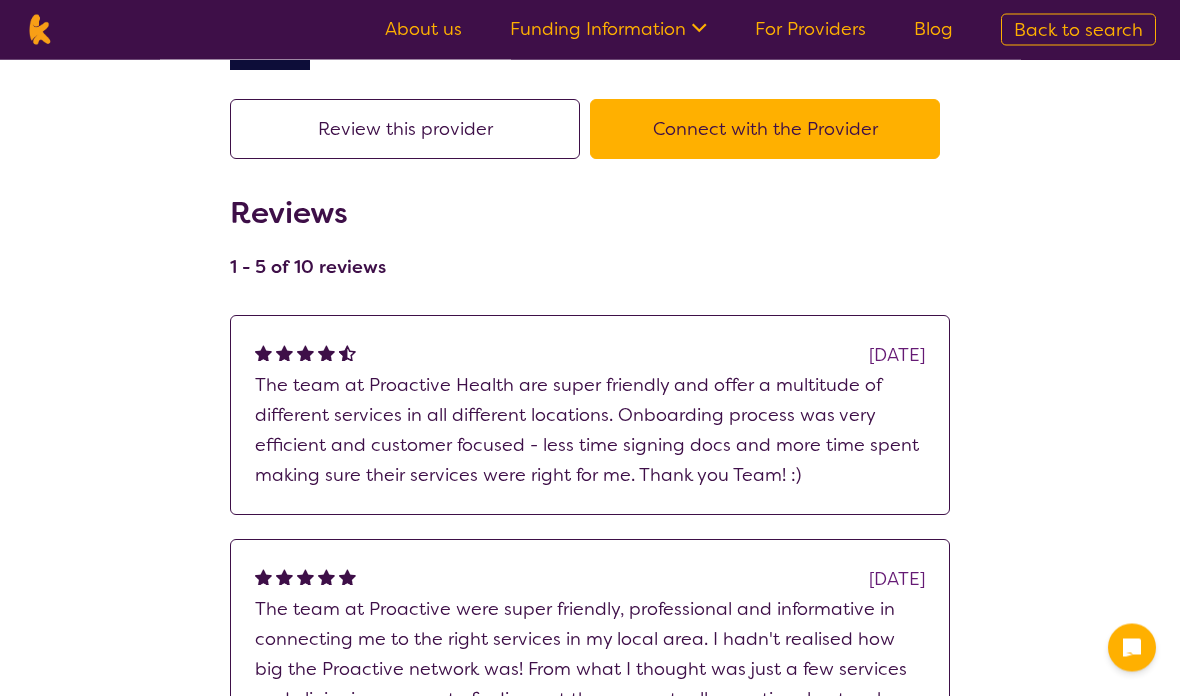 scroll, scrollTop: 0, scrollLeft: 0, axis: both 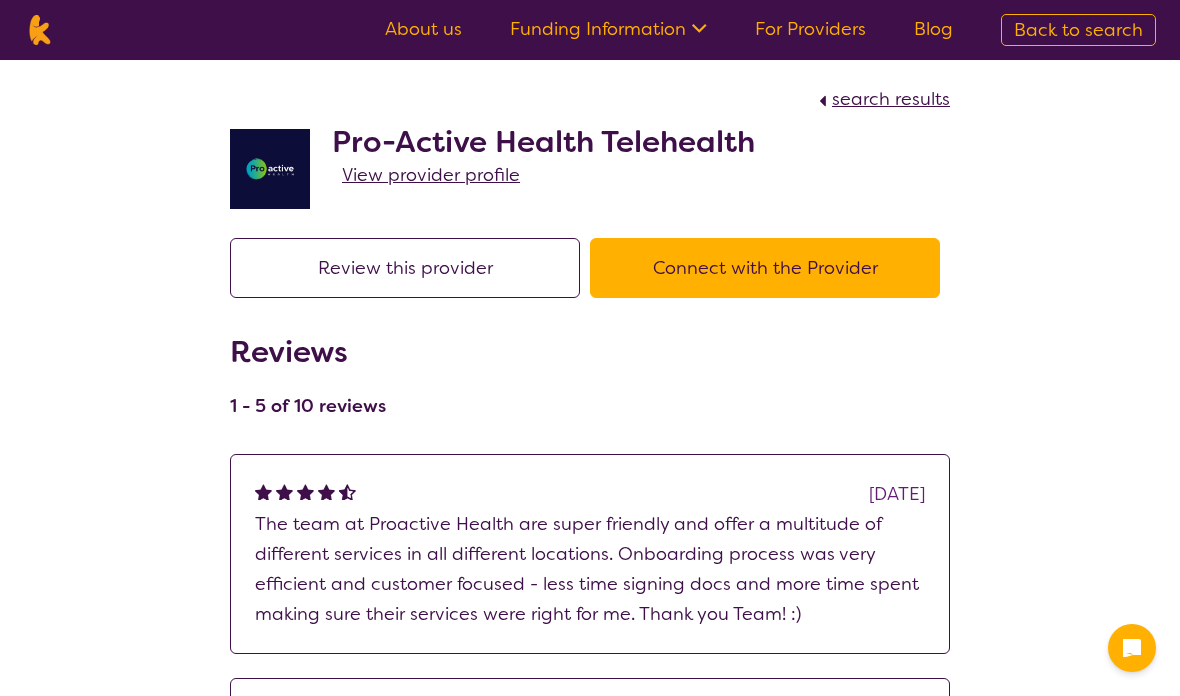 select on "by_score" 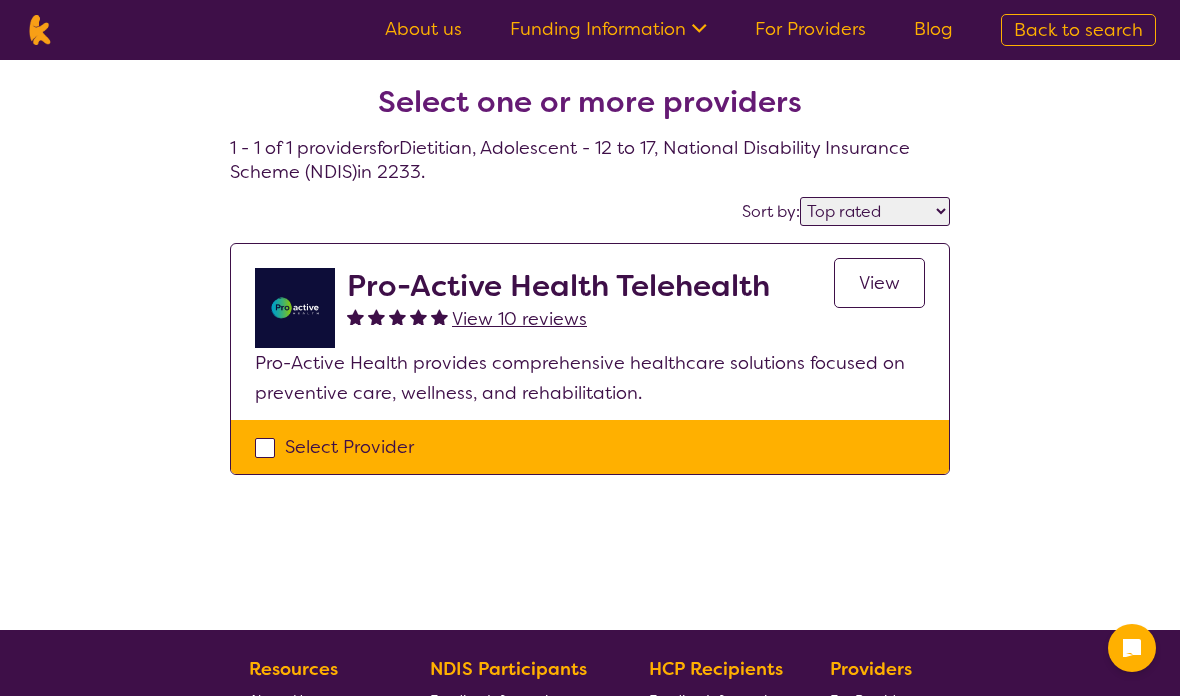 select on "Dietitian" 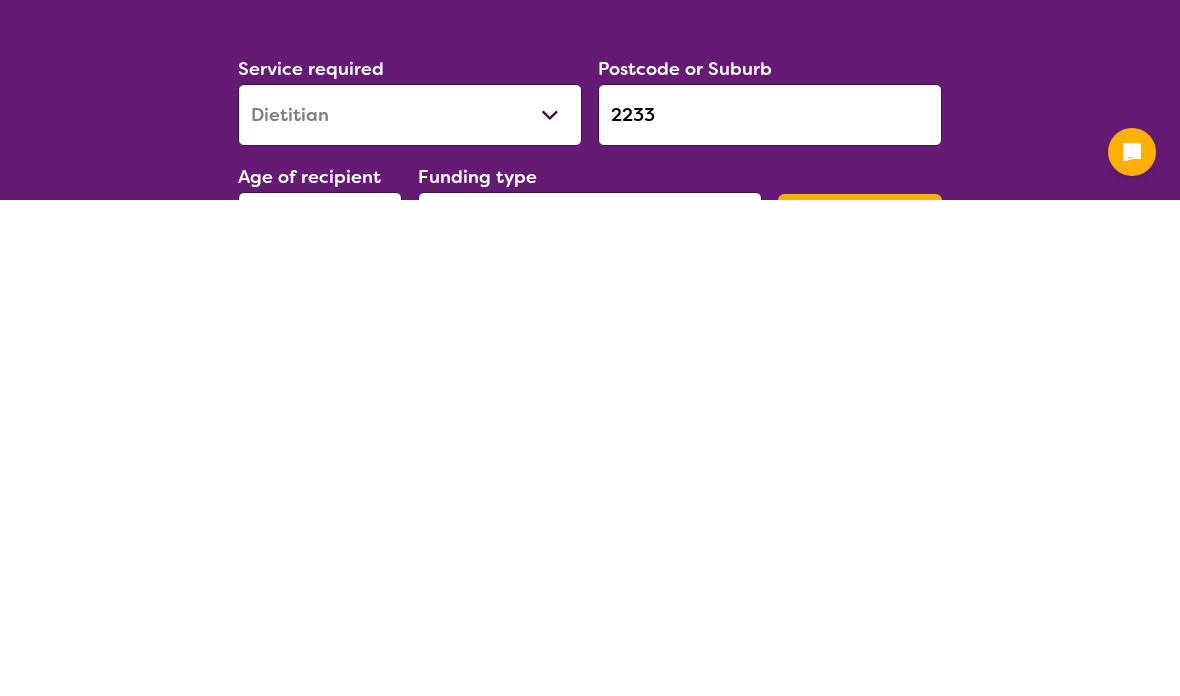 scroll, scrollTop: 496, scrollLeft: 0, axis: vertical 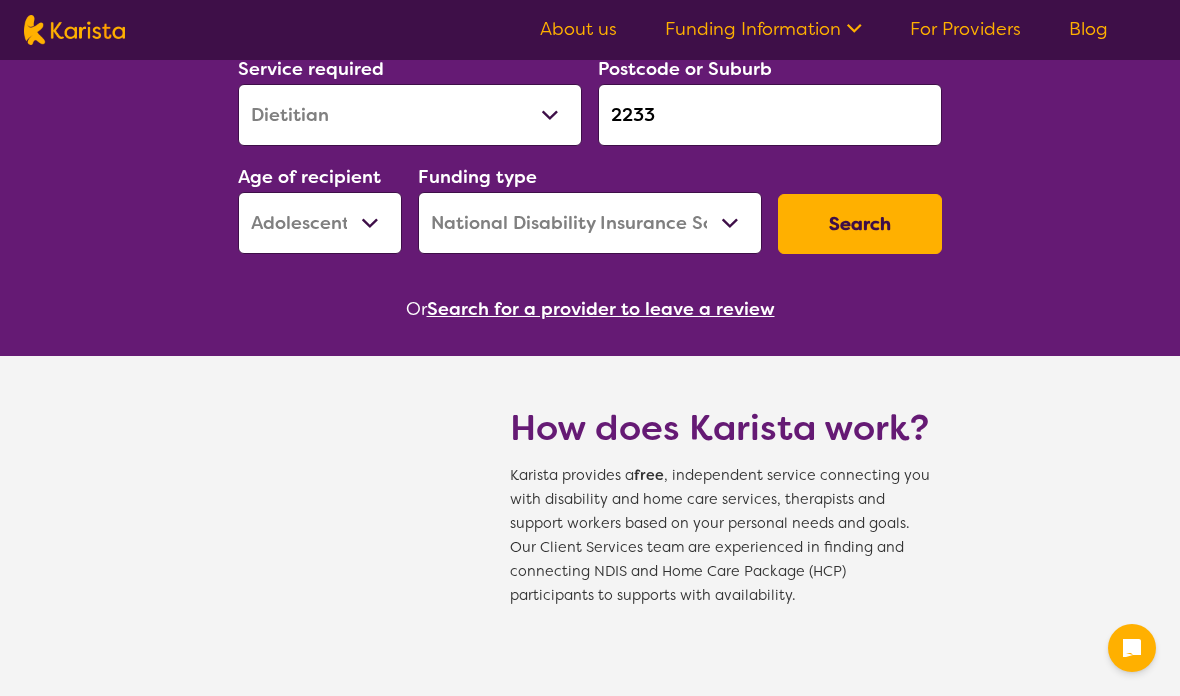 click on "Search" at bounding box center [860, 224] 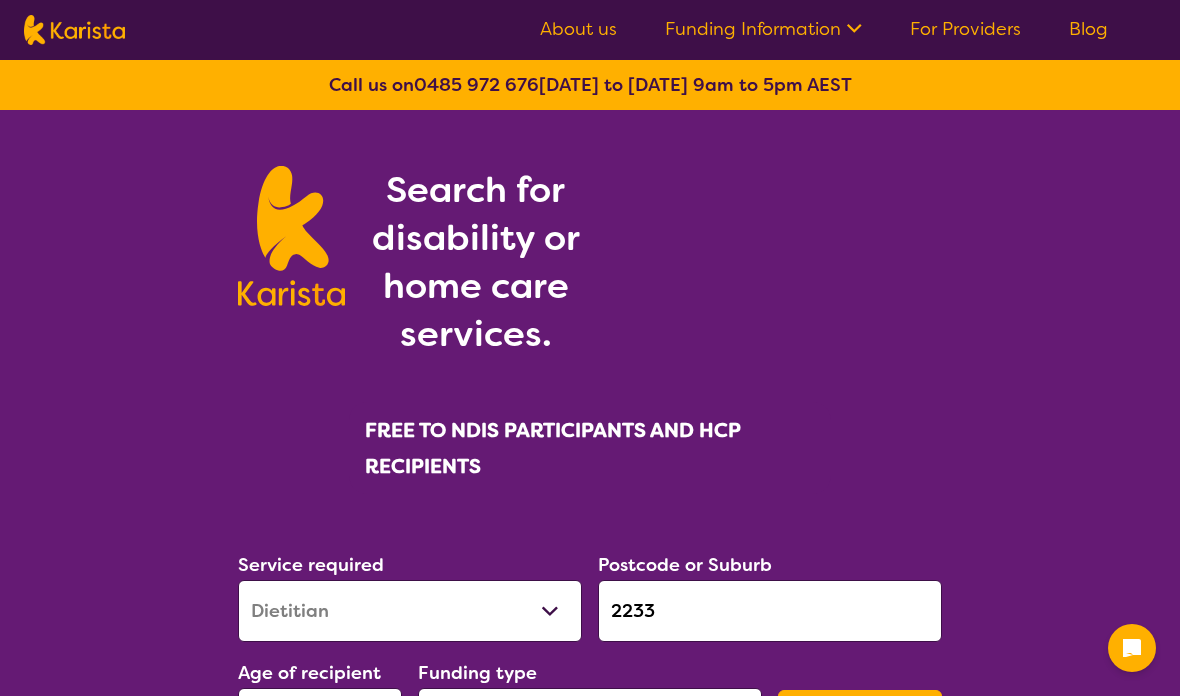 select on "by_score" 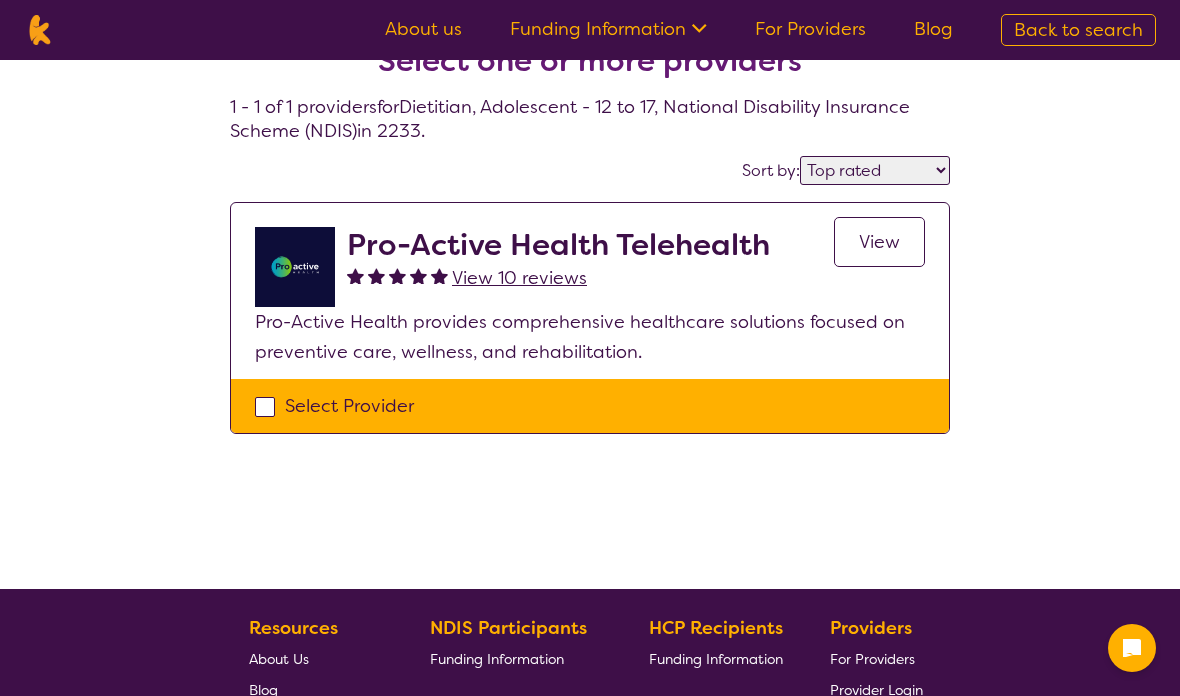 scroll, scrollTop: 0, scrollLeft: 0, axis: both 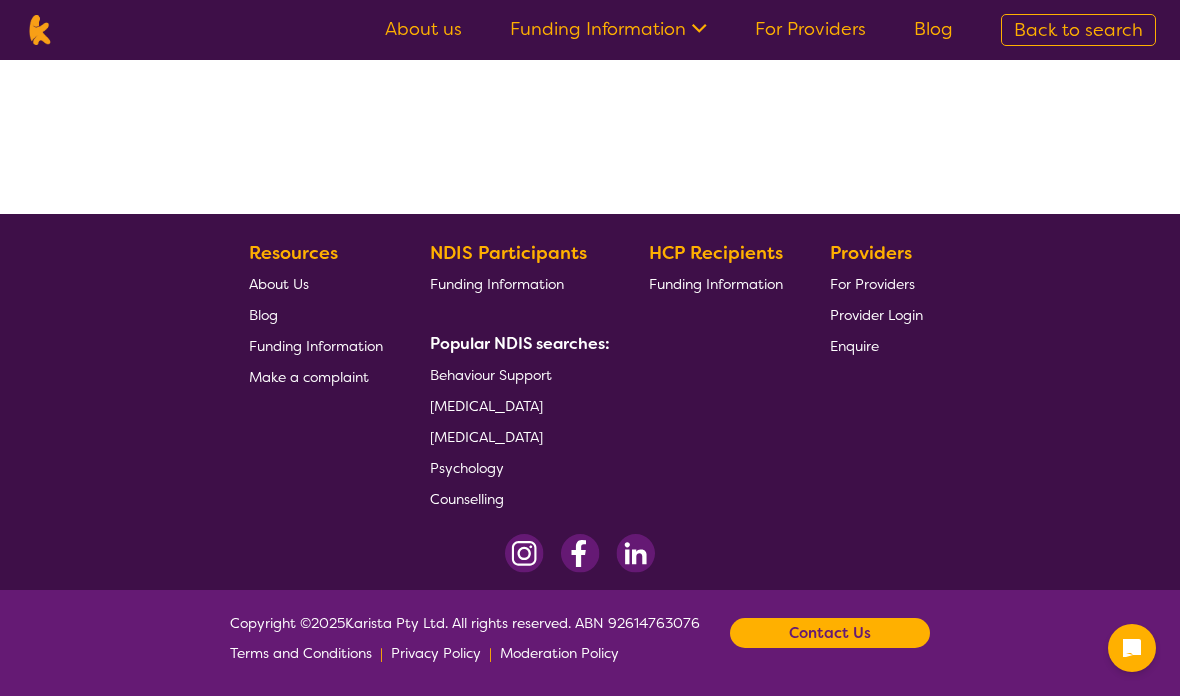 select on "Dietitian" 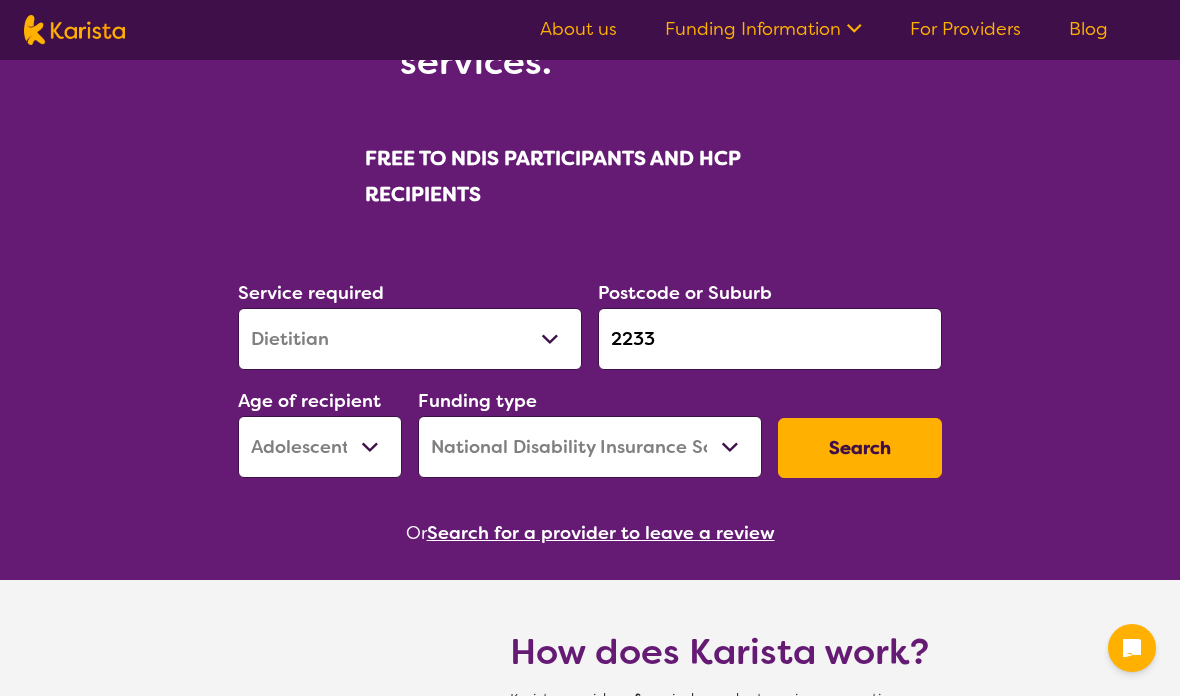 scroll, scrollTop: 293, scrollLeft: 0, axis: vertical 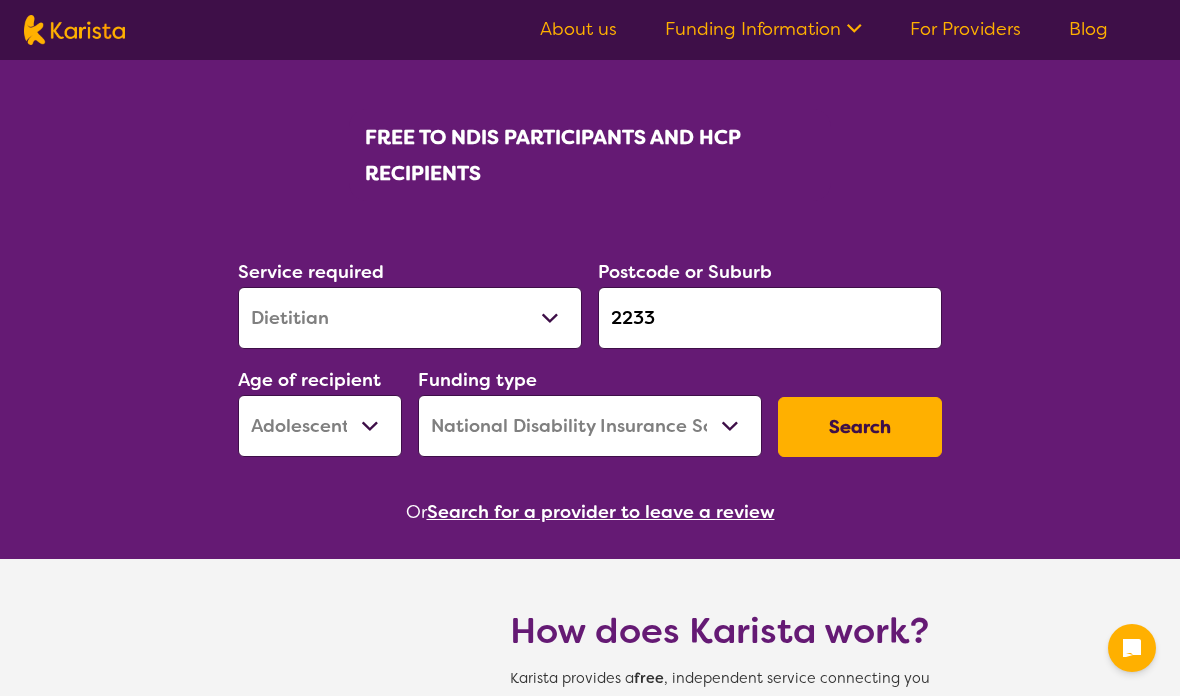 click on "Allied Health Assistant Assessment ([MEDICAL_DATA] or [MEDICAL_DATA]) Behaviour support Counselling Dietitian Domestic and home help Employment Support Exercise physiology Home Care Package Provider Key Worker NDIS Plan management NDIS Support Coordination Nursing services [MEDICAL_DATA] Personal care Physiotherapy [MEDICAL_DATA] Psychology Psychosocial Recovery Coach Respite [MEDICAL_DATA] Support worker Supported accommodation" at bounding box center [410, 318] 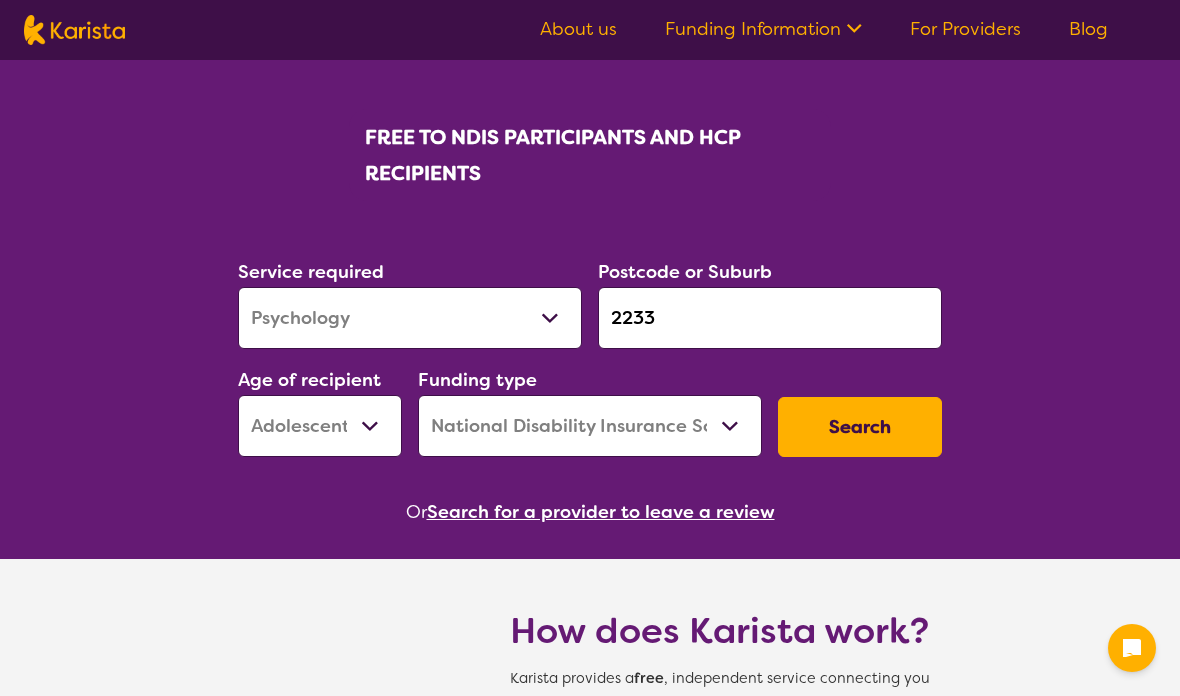 click on "Search" at bounding box center (860, 427) 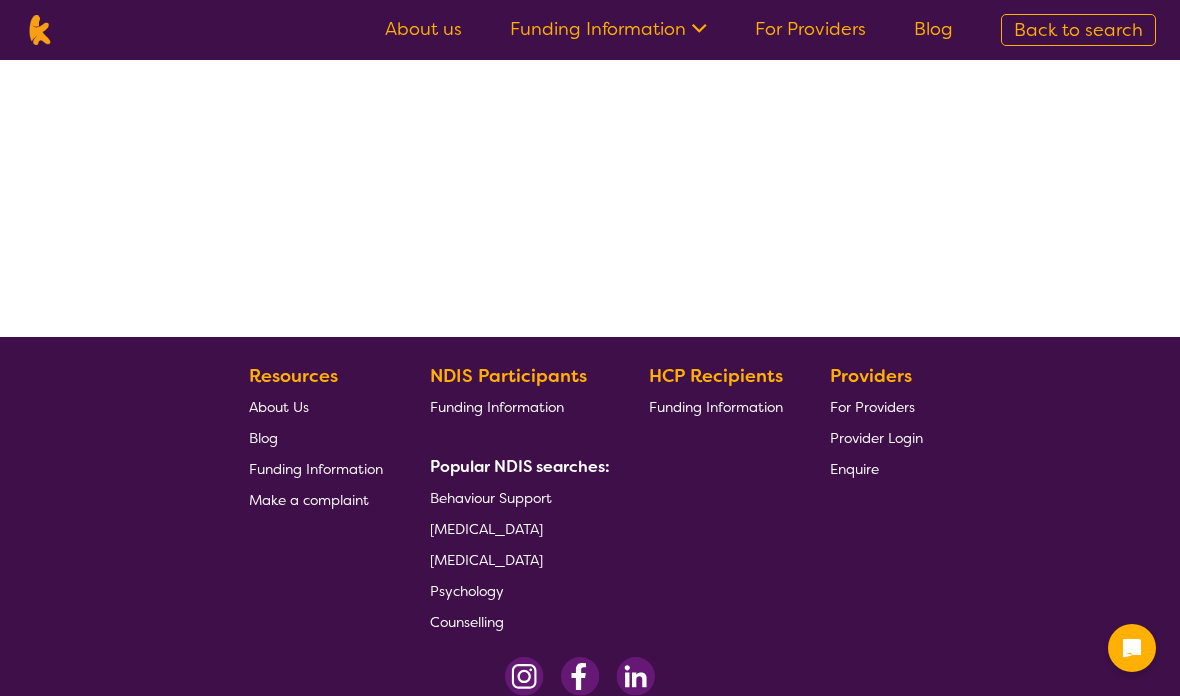 scroll, scrollTop: 0, scrollLeft: 0, axis: both 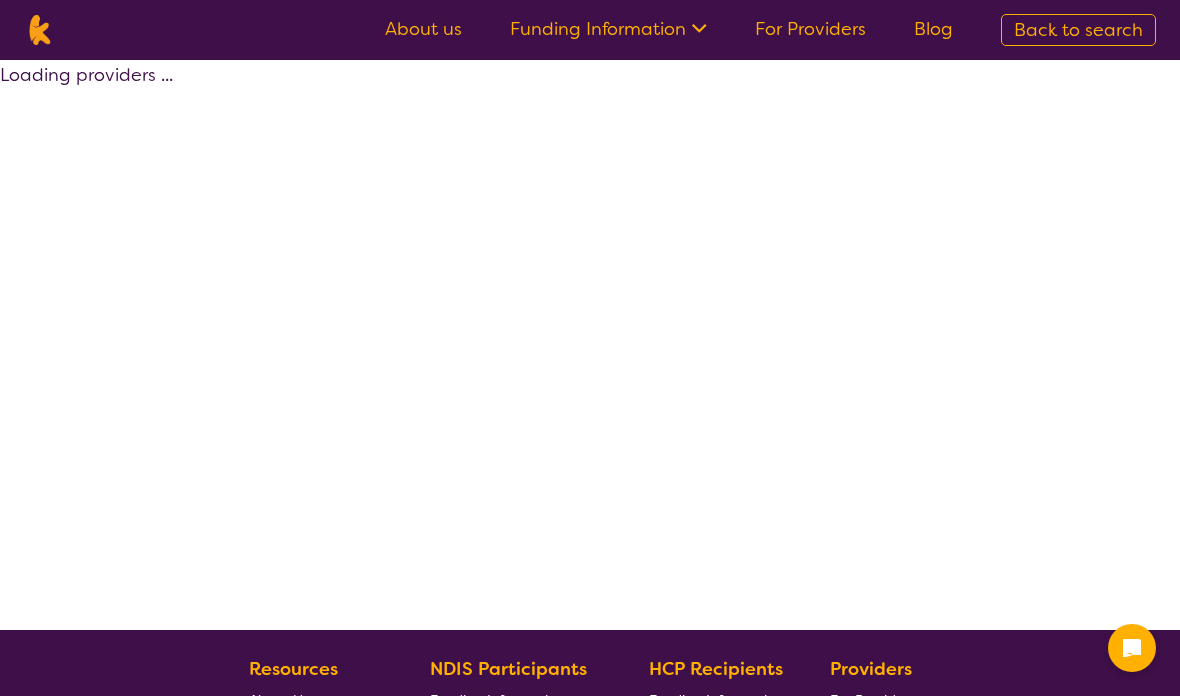 select on "by_score" 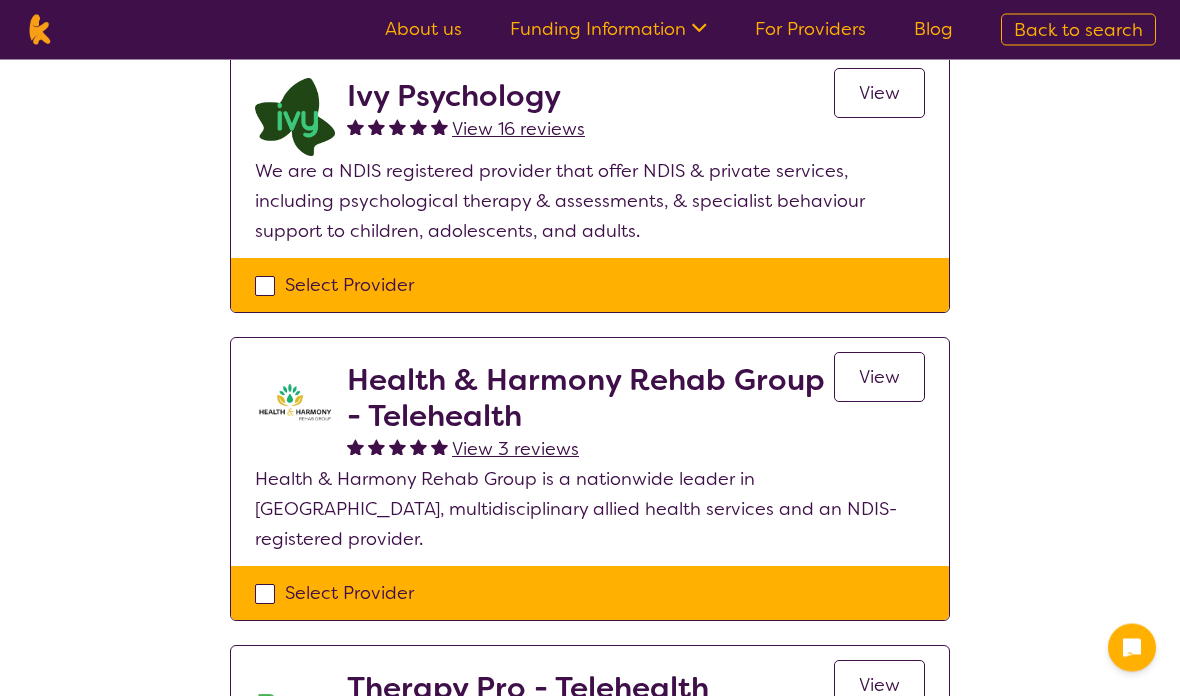 scroll, scrollTop: 483, scrollLeft: 0, axis: vertical 